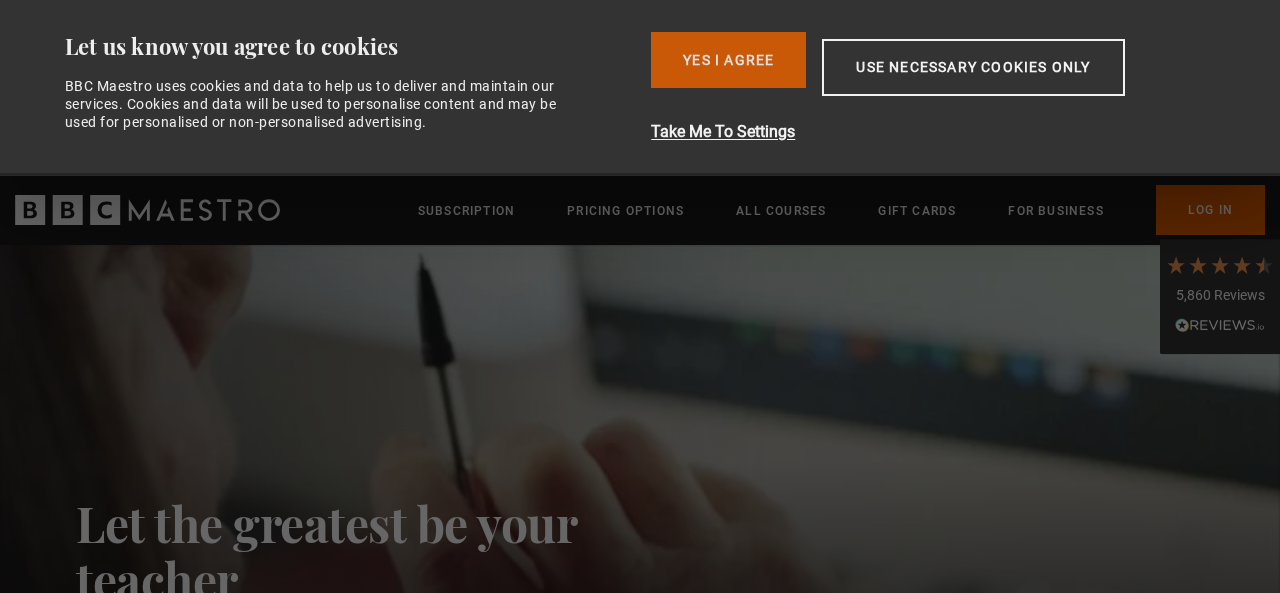 scroll, scrollTop: 0, scrollLeft: 0, axis: both 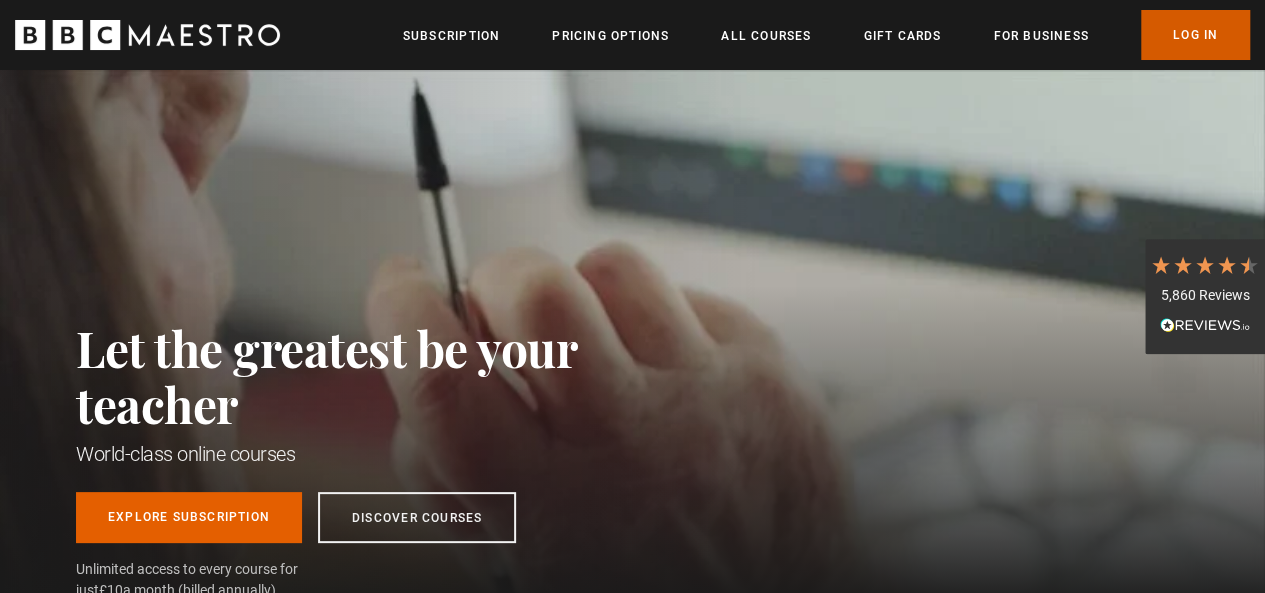 click on "Log In" at bounding box center [1195, 35] 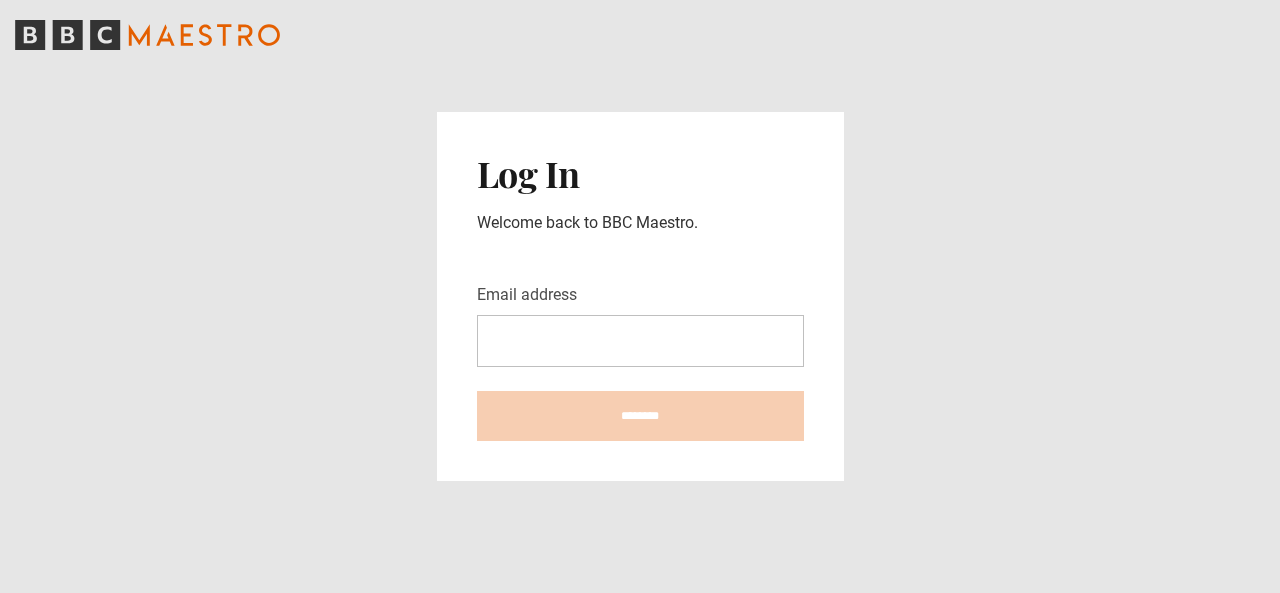 scroll, scrollTop: 0, scrollLeft: 0, axis: both 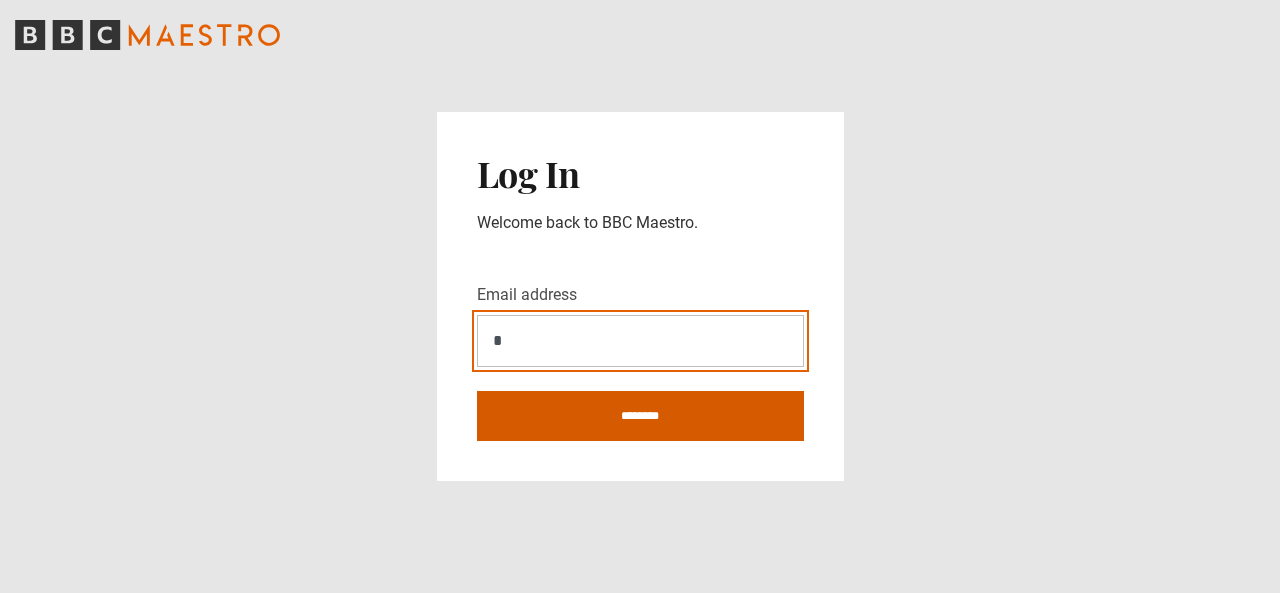 type on "**********" 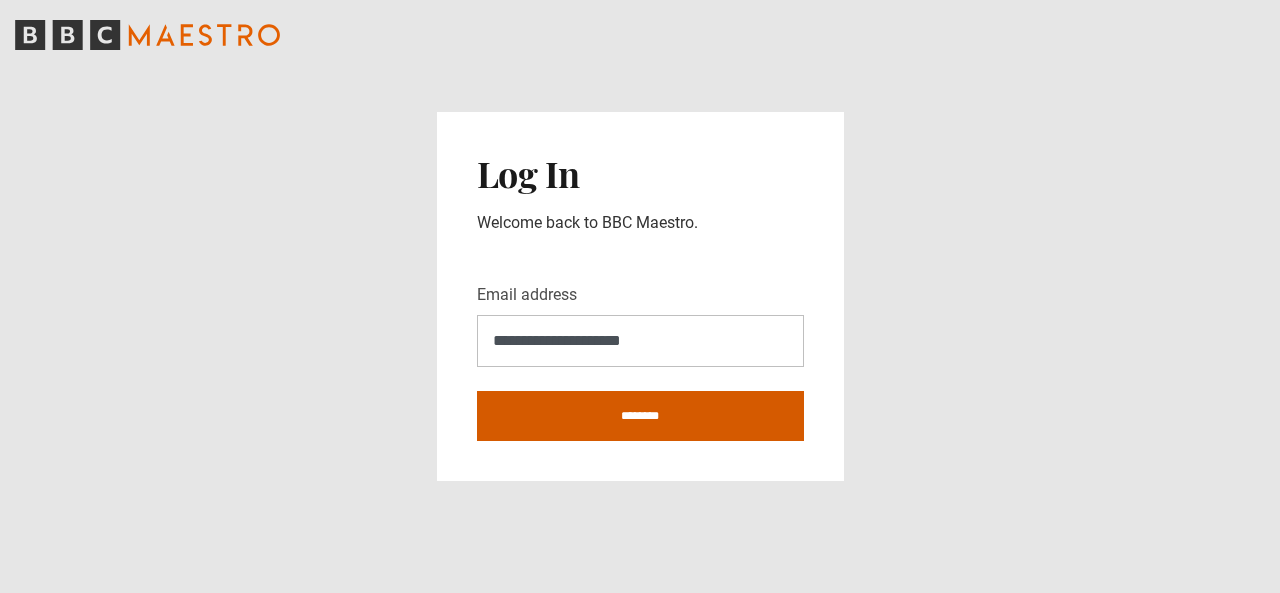 click on "********" at bounding box center [640, 416] 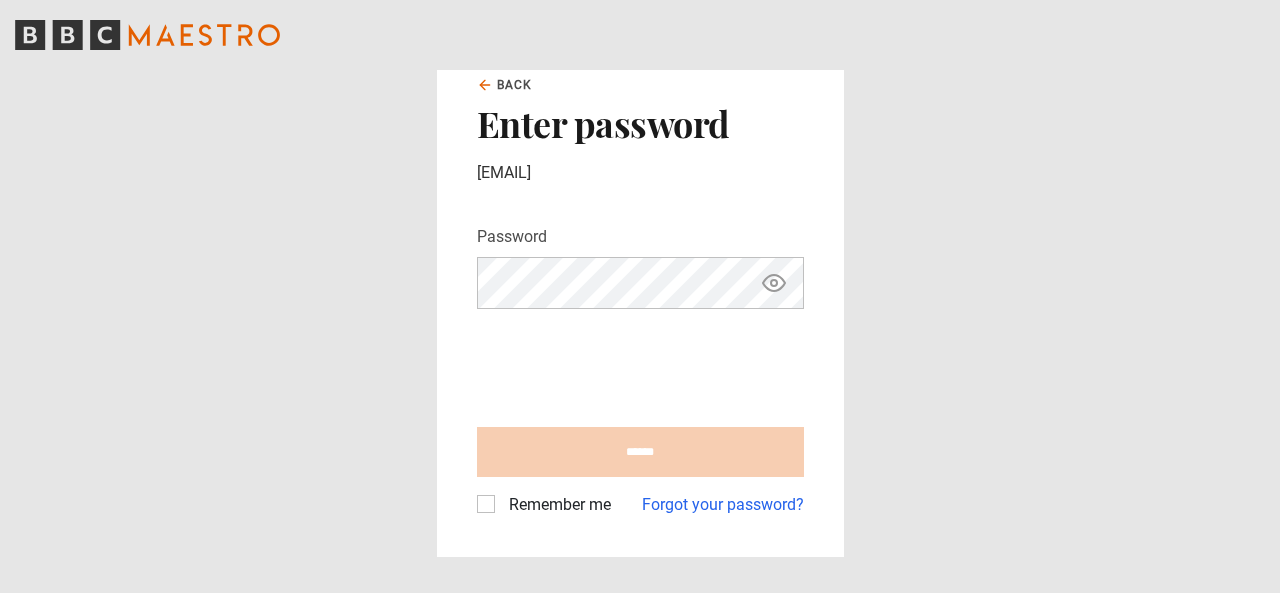 scroll, scrollTop: 0, scrollLeft: 0, axis: both 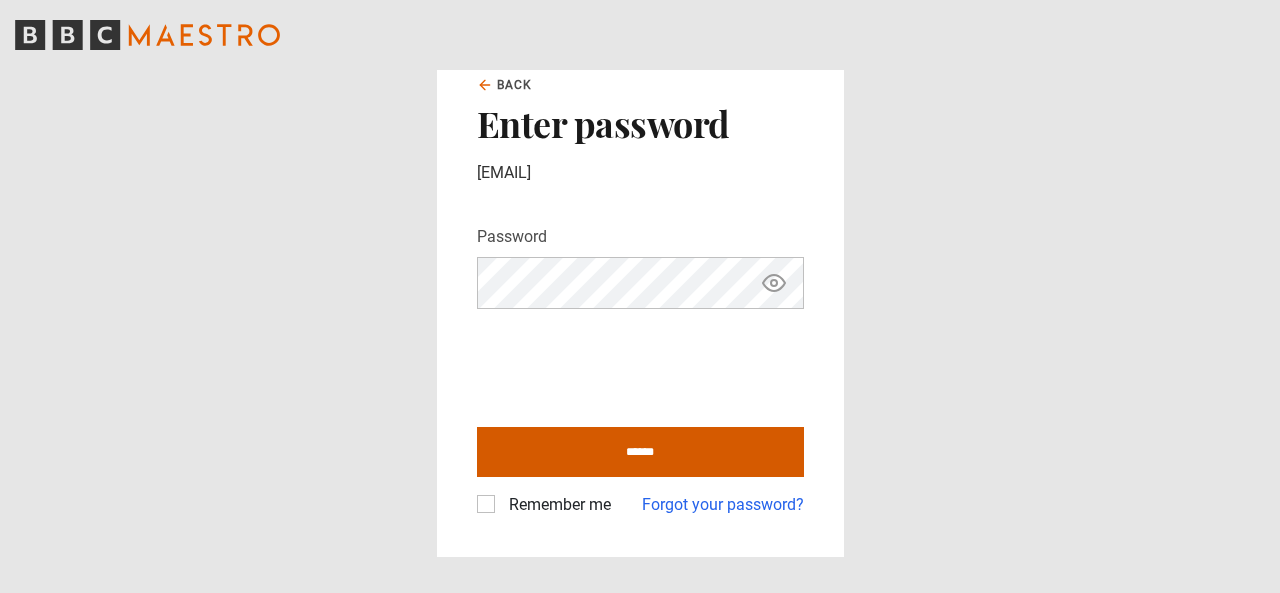 click on "******" at bounding box center [640, 452] 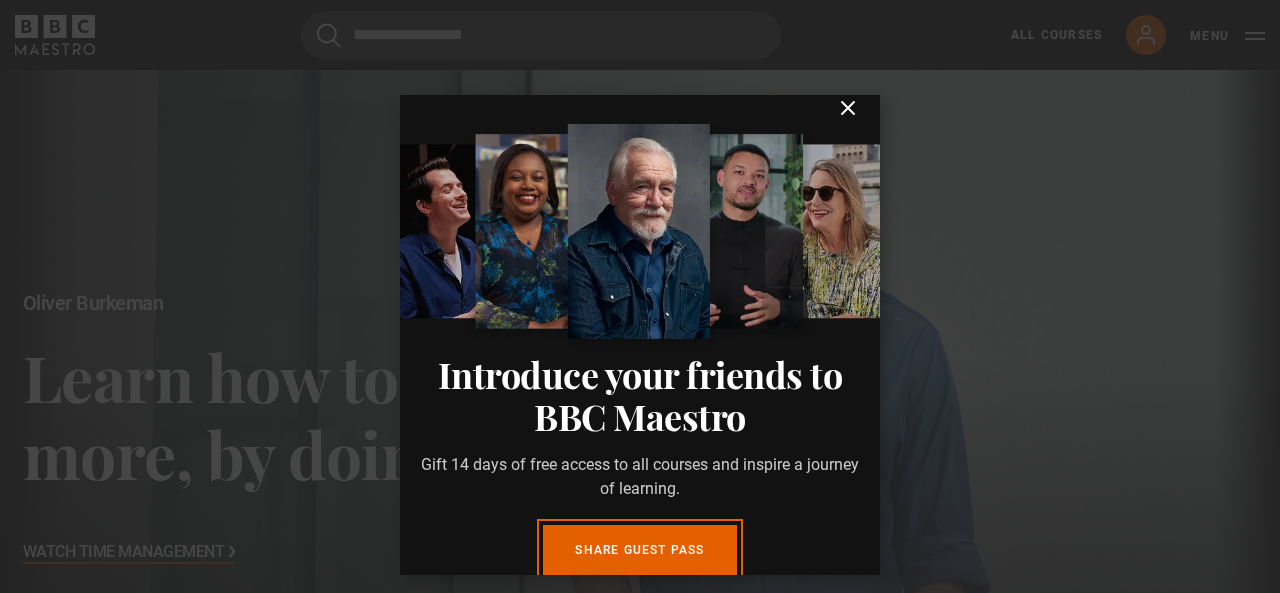 scroll, scrollTop: 0, scrollLeft: 0, axis: both 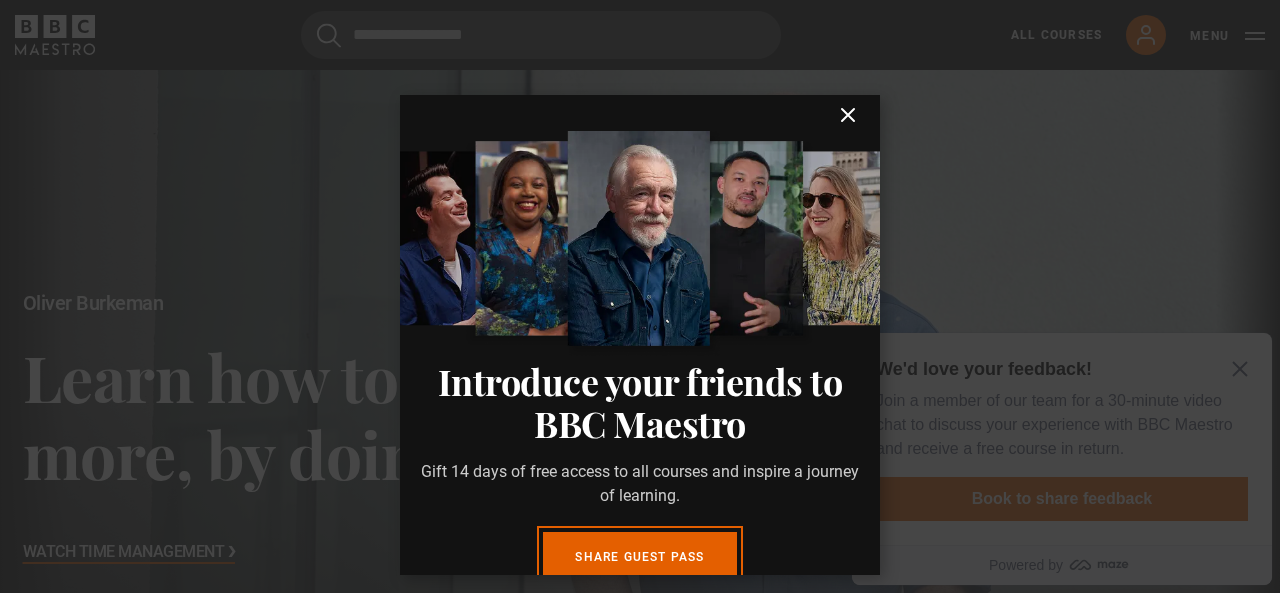 click 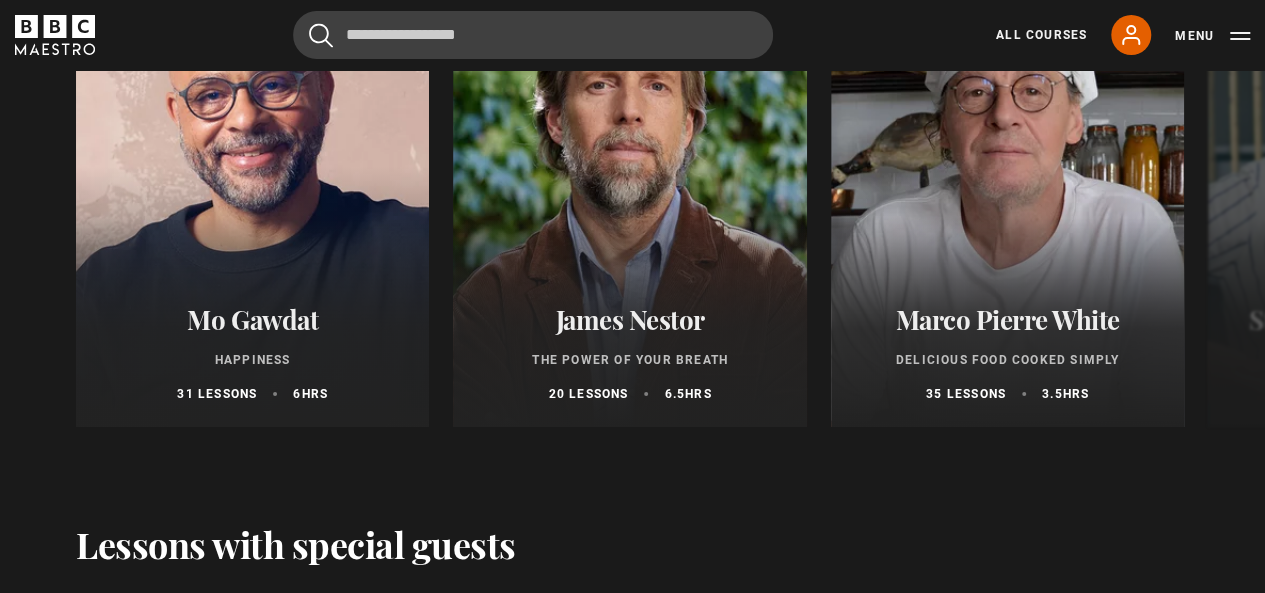 scroll, scrollTop: 3700, scrollLeft: 0, axis: vertical 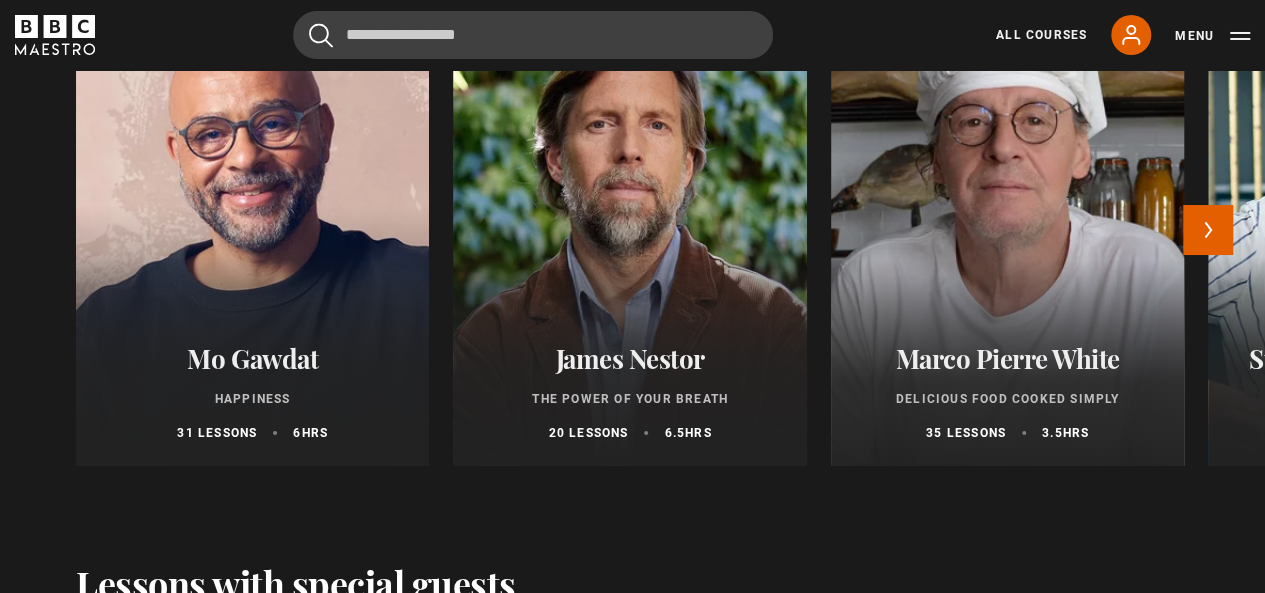 click at bounding box center [1007, 226] 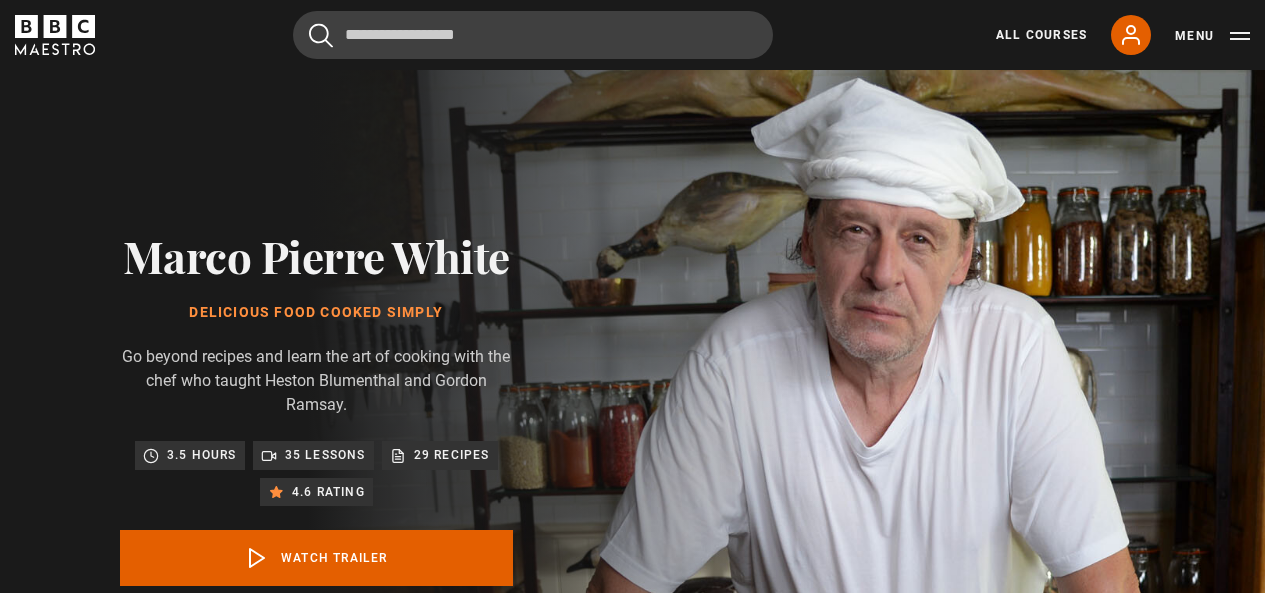 scroll, scrollTop: 0, scrollLeft: 0, axis: both 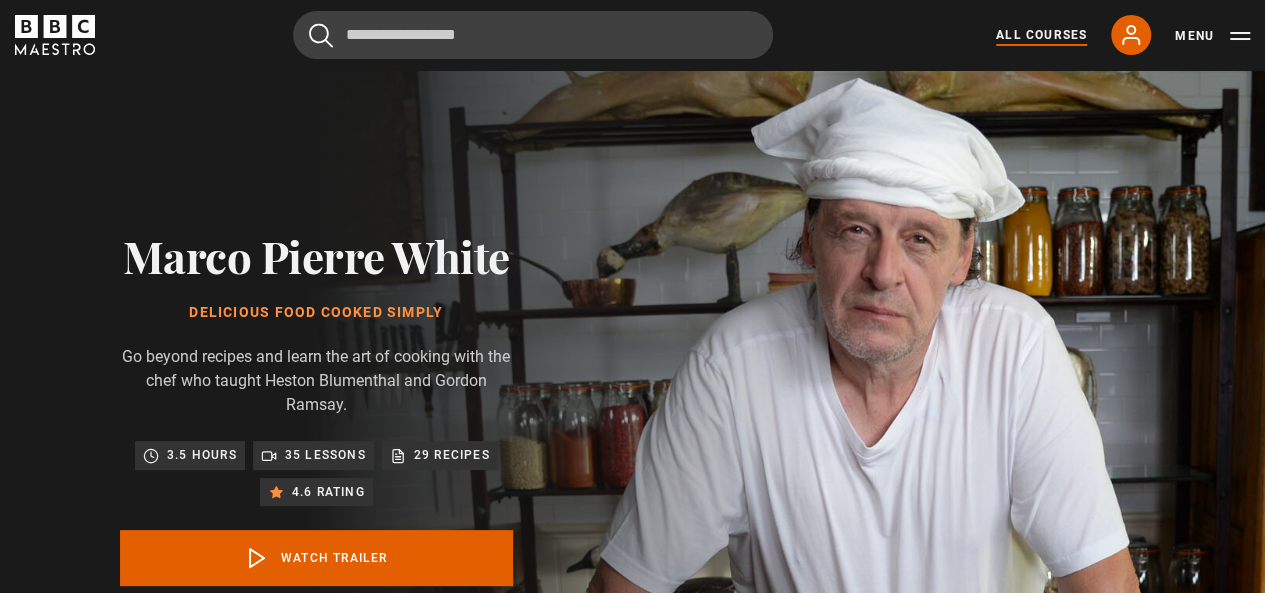 click on "All Courses" at bounding box center (1041, 35) 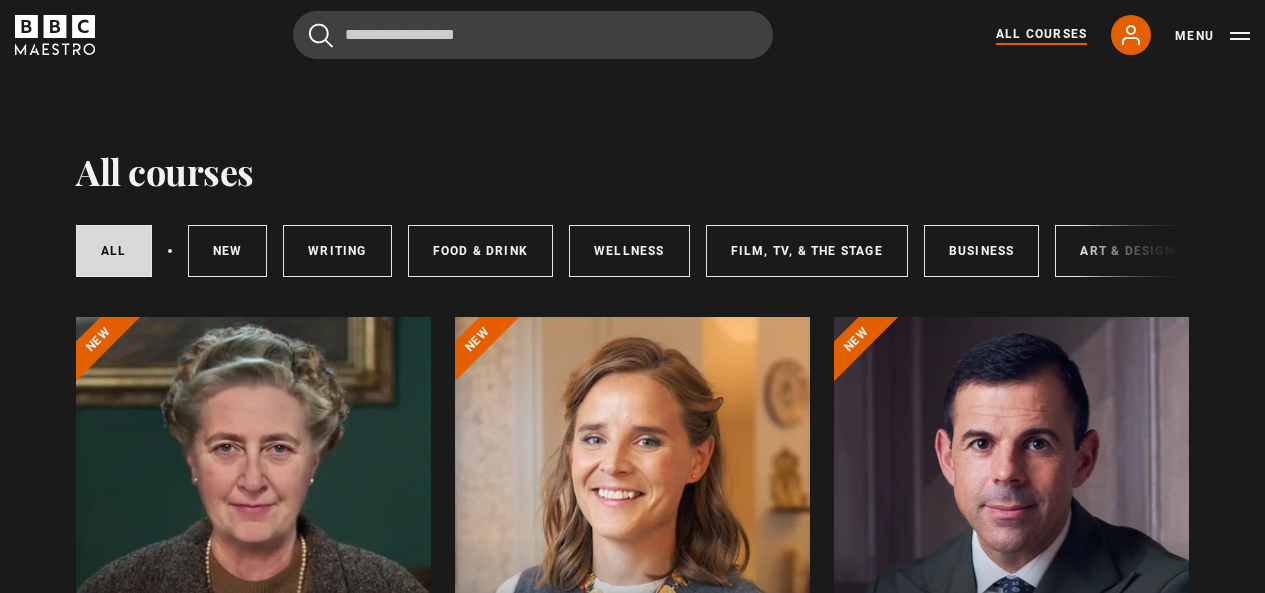 scroll, scrollTop: 0, scrollLeft: 0, axis: both 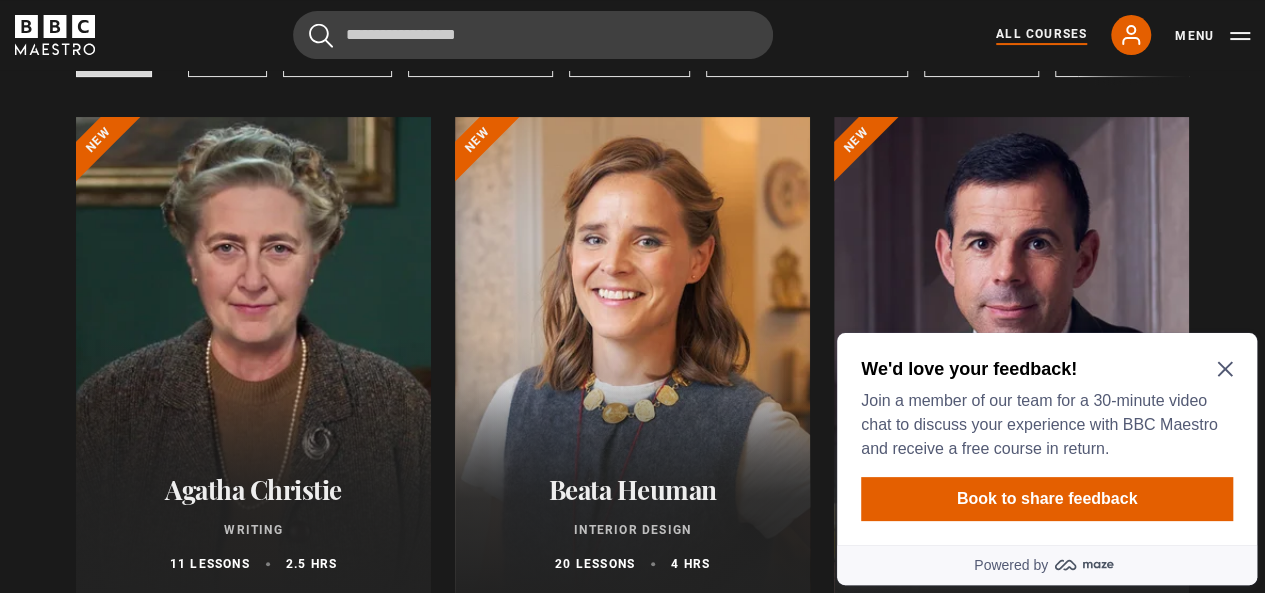 click 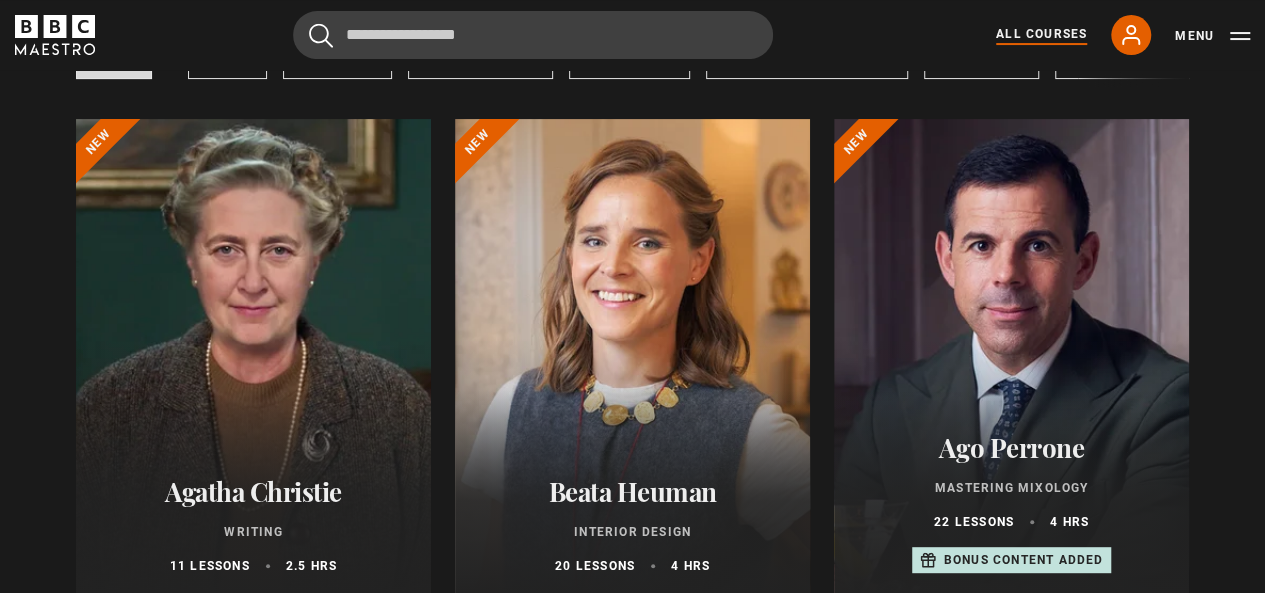 scroll, scrollTop: 0, scrollLeft: 0, axis: both 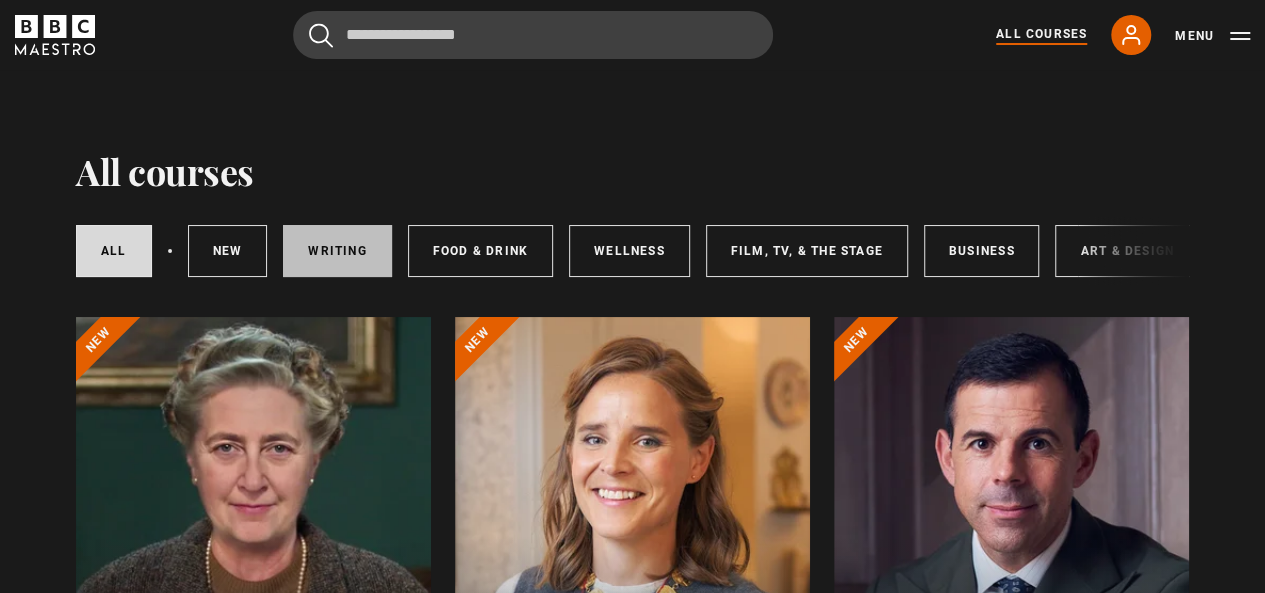 click on "Writing" at bounding box center [337, 251] 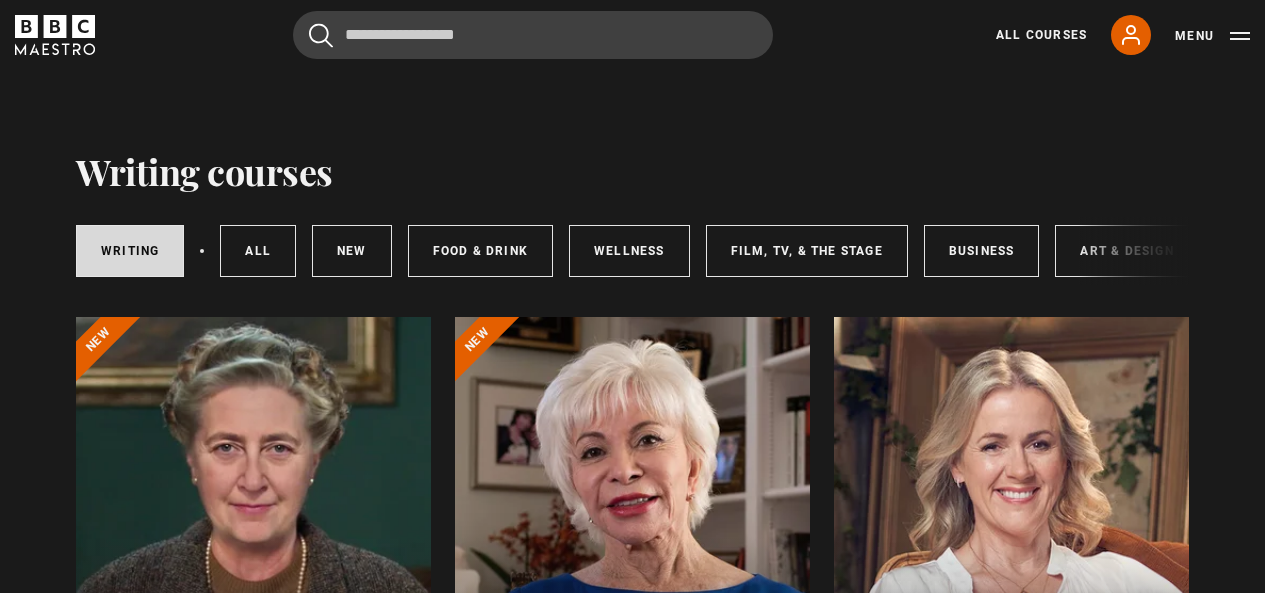 scroll, scrollTop: 0, scrollLeft: 0, axis: both 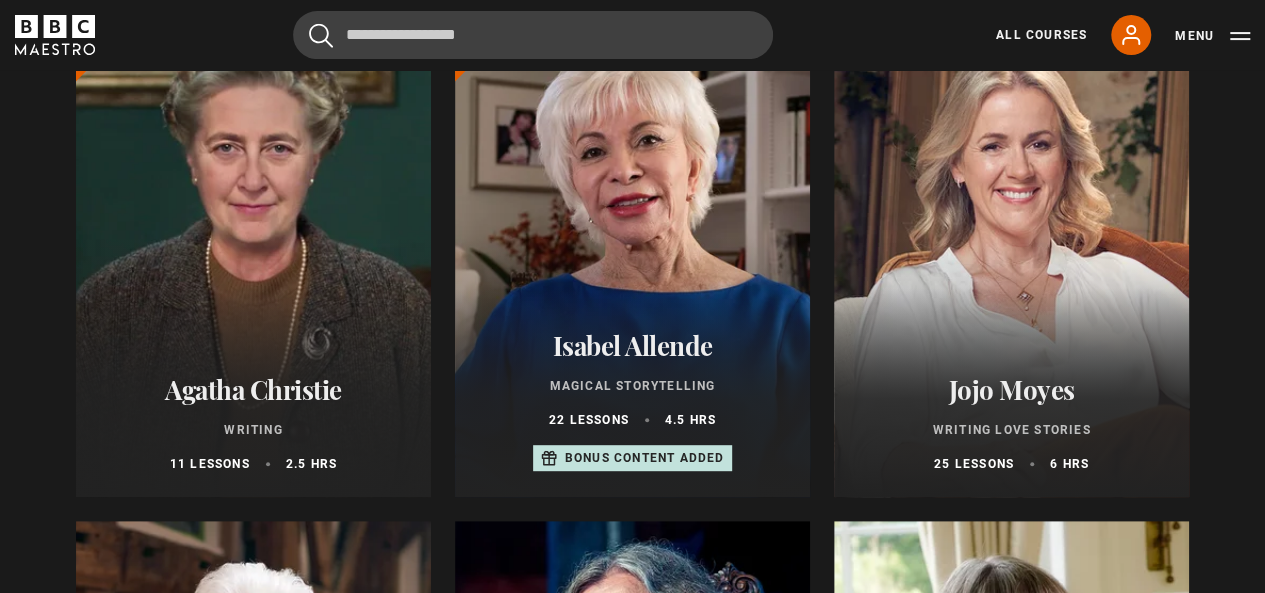 click at bounding box center [253, 257] 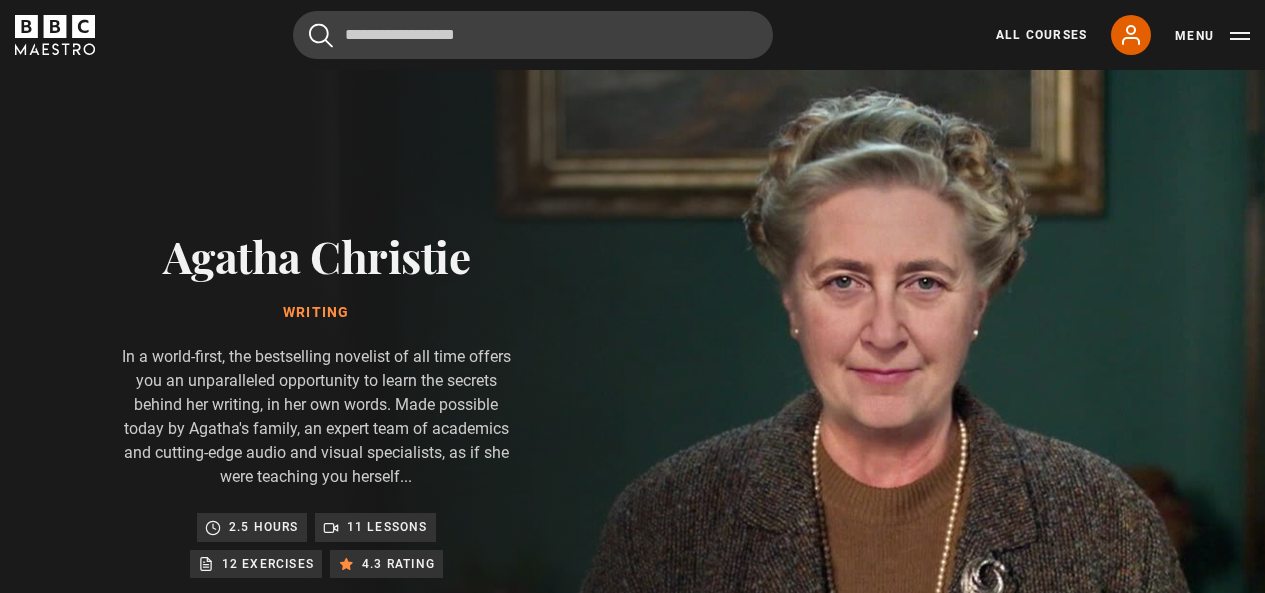 scroll, scrollTop: 0, scrollLeft: 0, axis: both 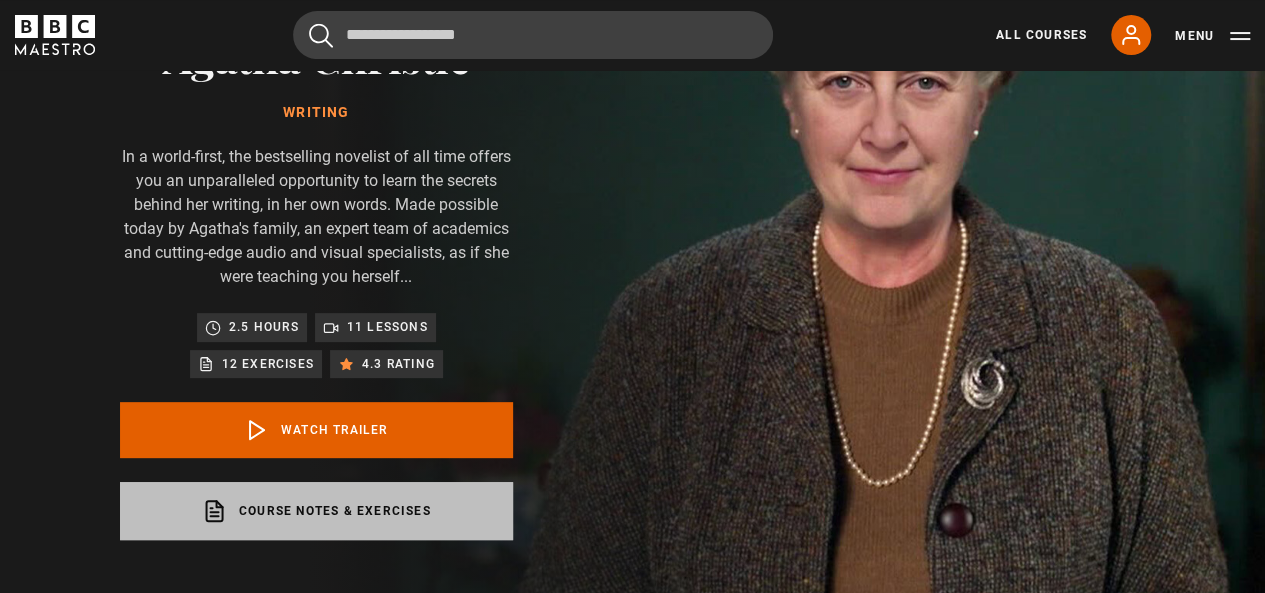 click on "Course notes & exercises
opens in a new tab" at bounding box center [316, 511] 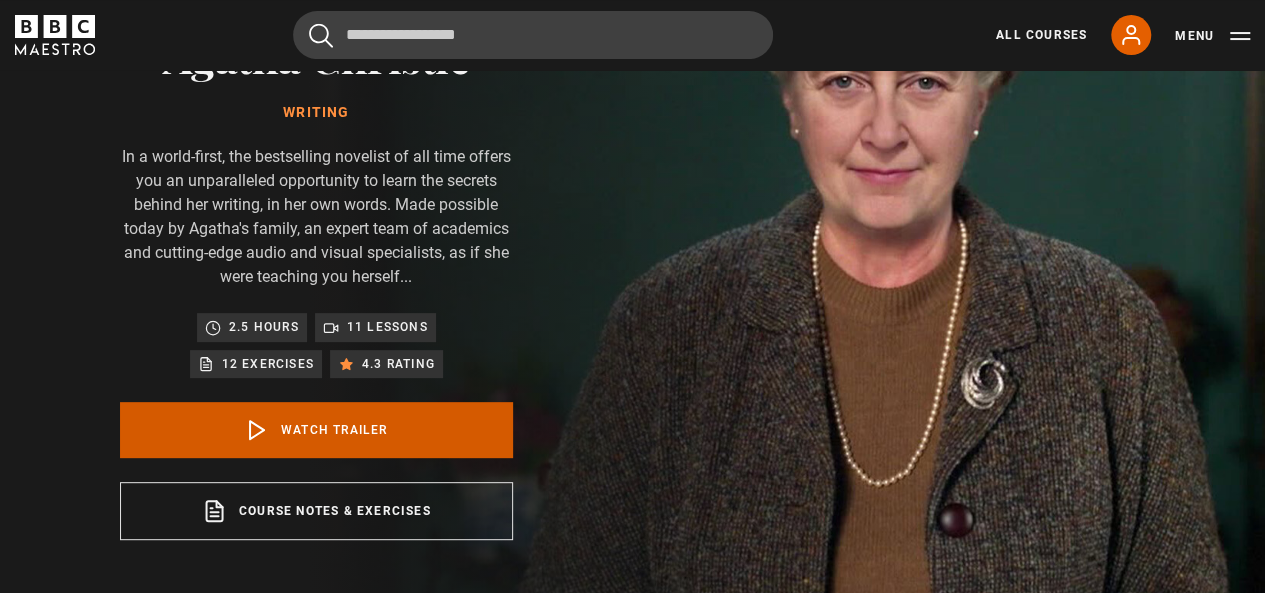 click on "Watch Trailer" at bounding box center [316, 430] 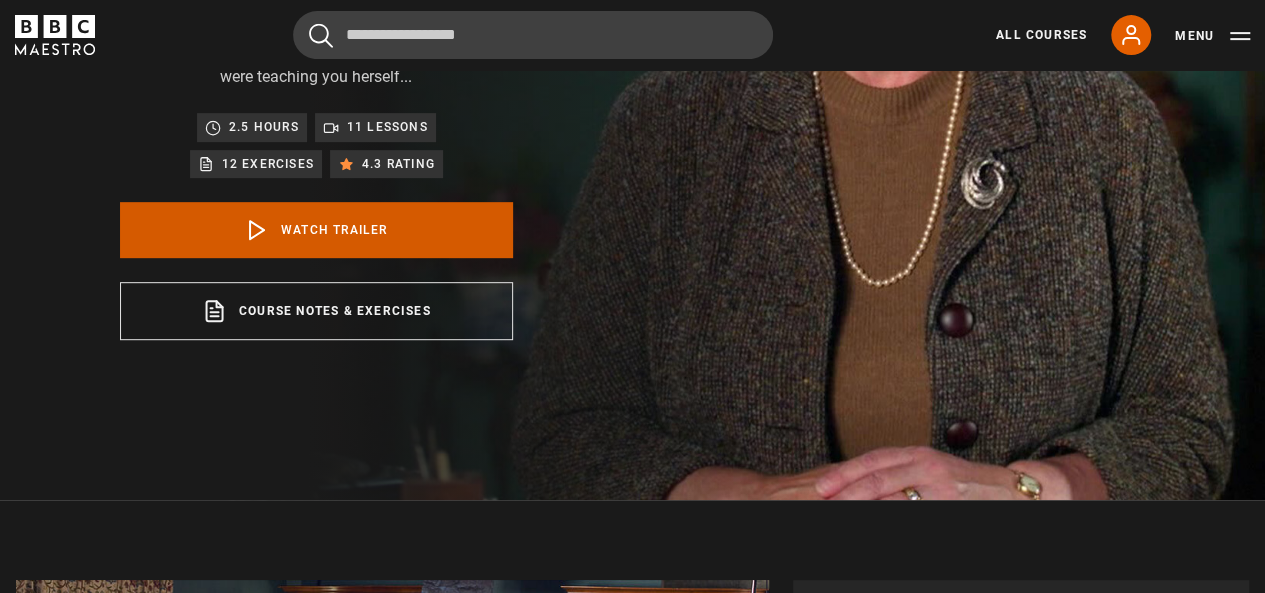 scroll, scrollTop: 832, scrollLeft: 0, axis: vertical 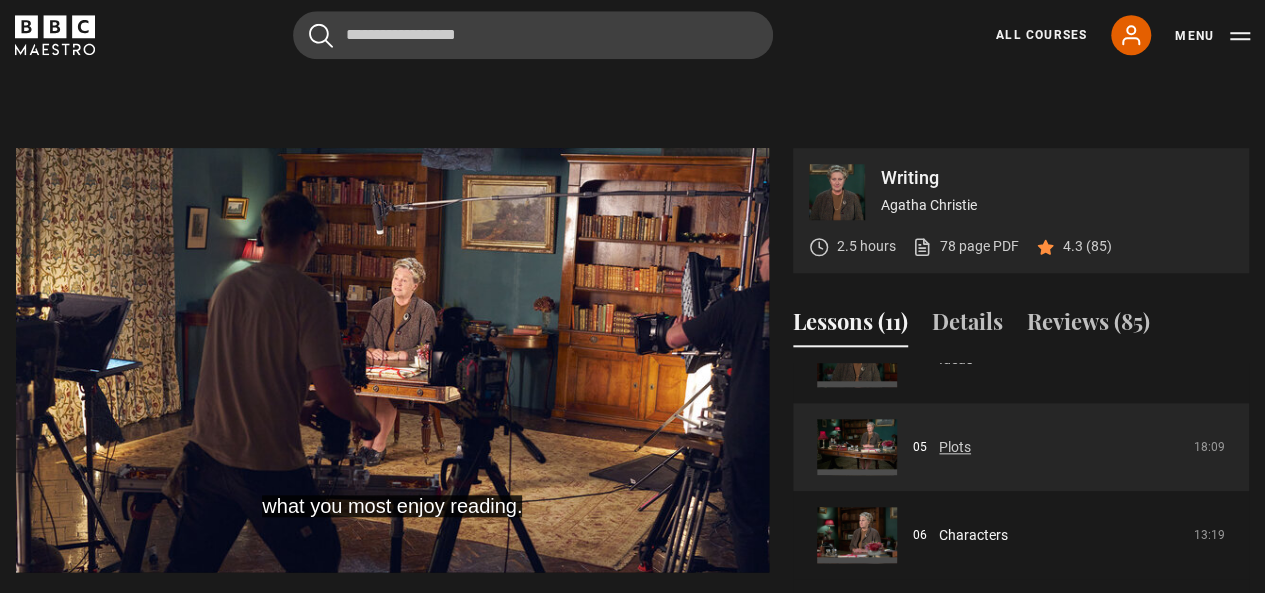 click on "Plots" at bounding box center [955, 447] 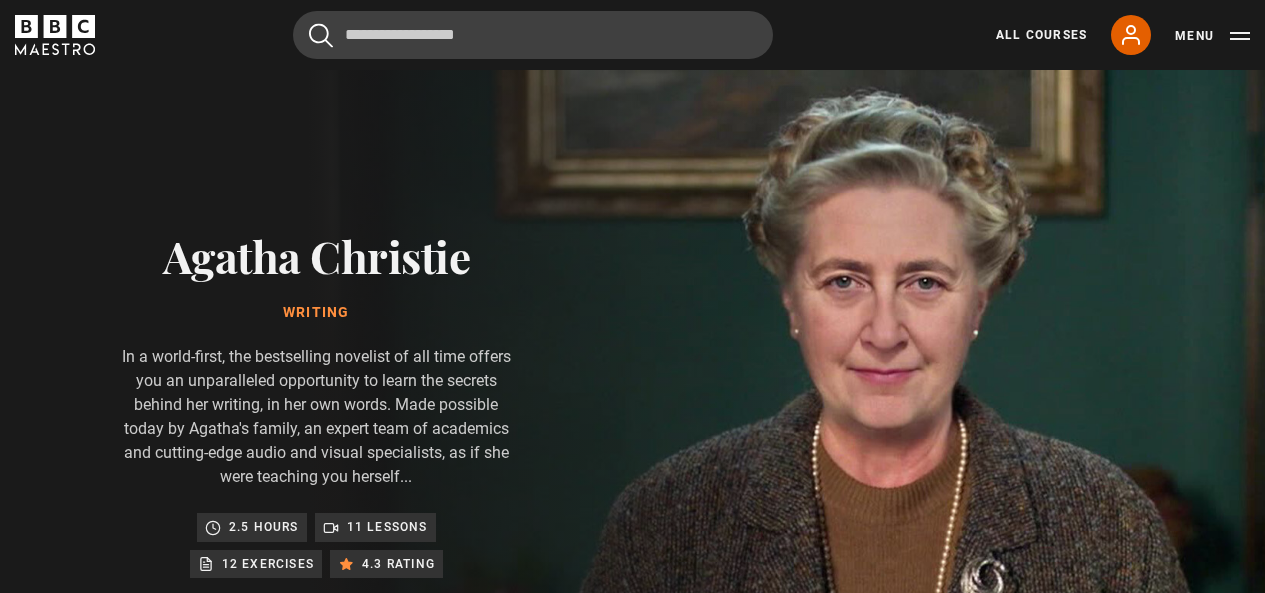 scroll, scrollTop: 899, scrollLeft: 0, axis: vertical 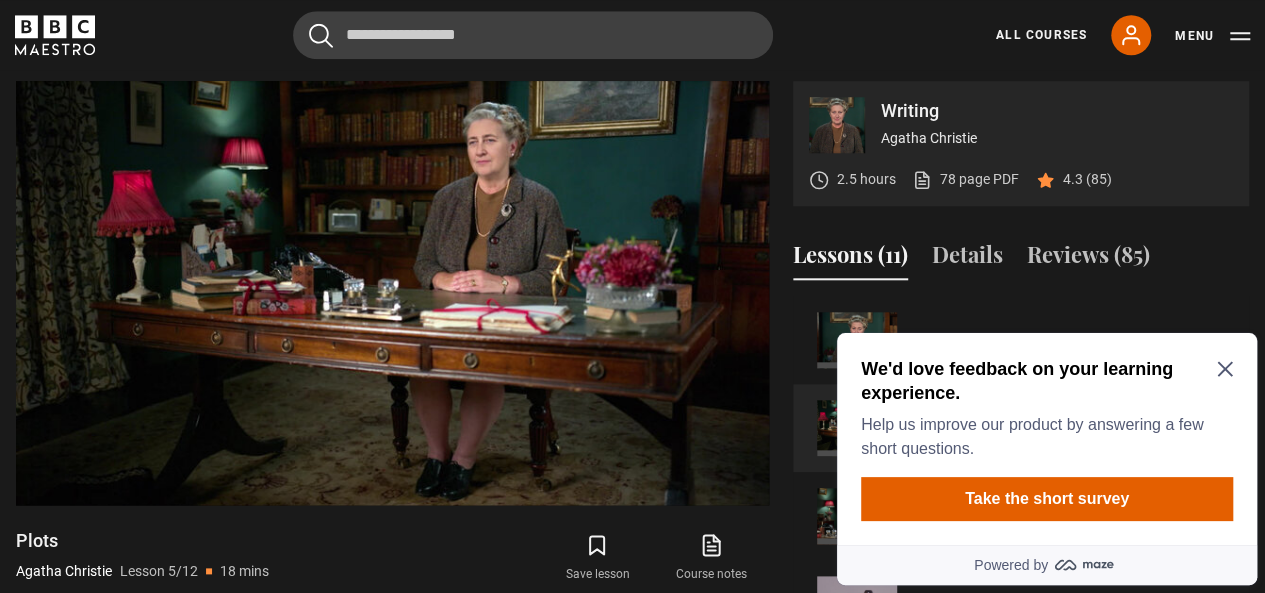 click 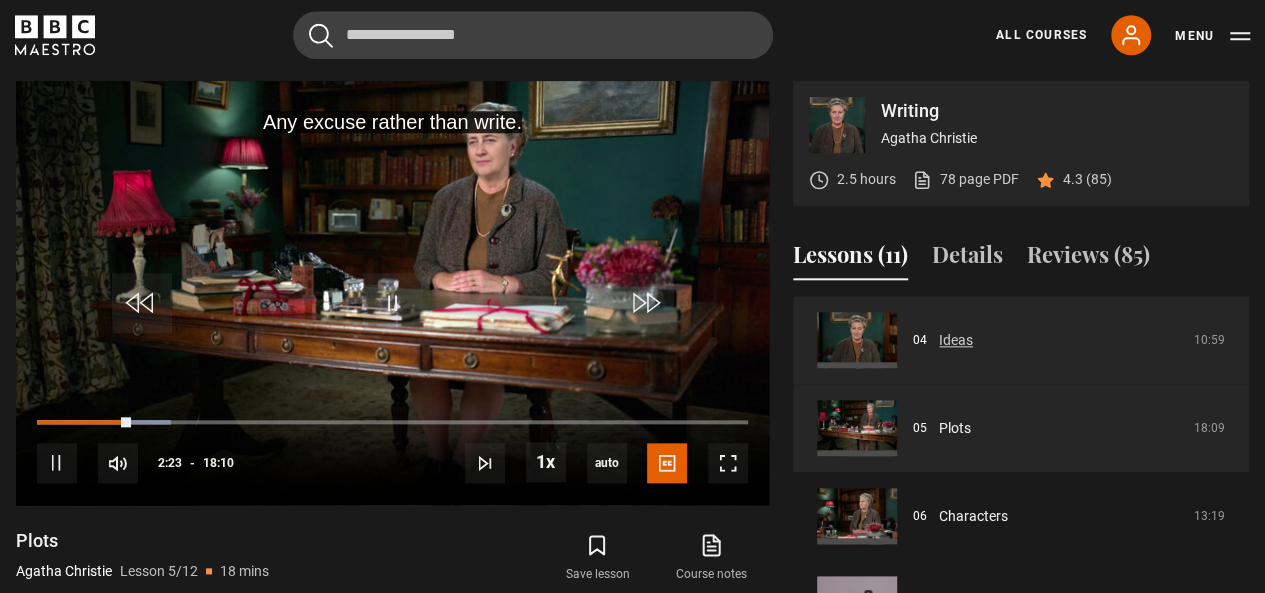 click on "Ideas" at bounding box center [956, 340] 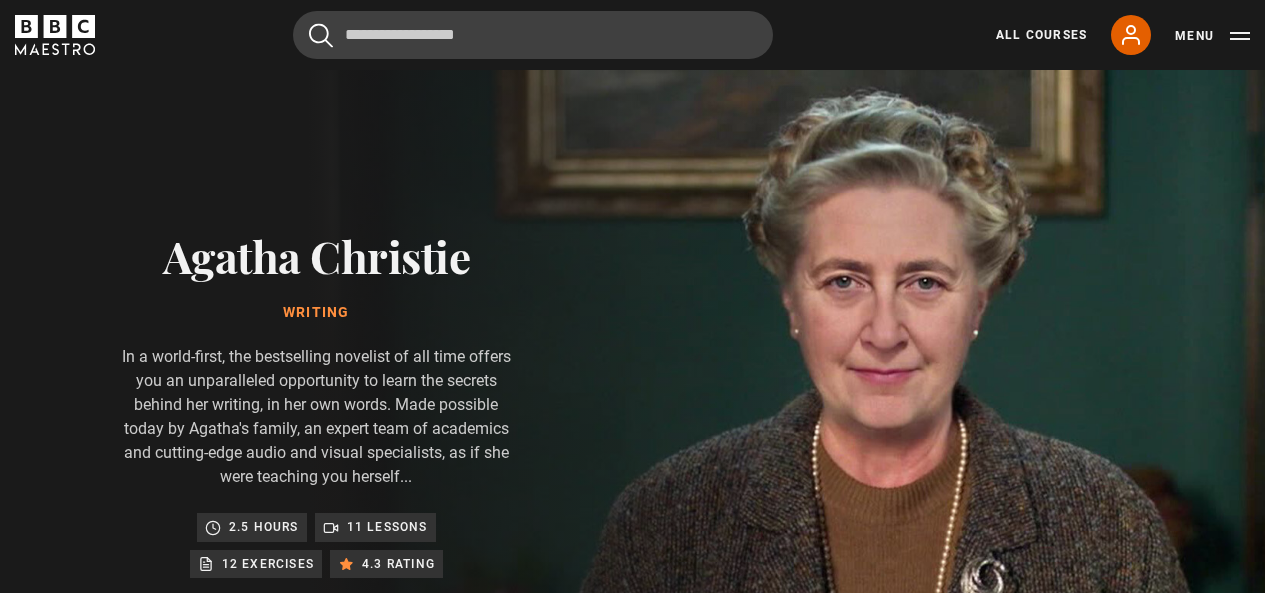 scroll, scrollTop: 899, scrollLeft: 0, axis: vertical 